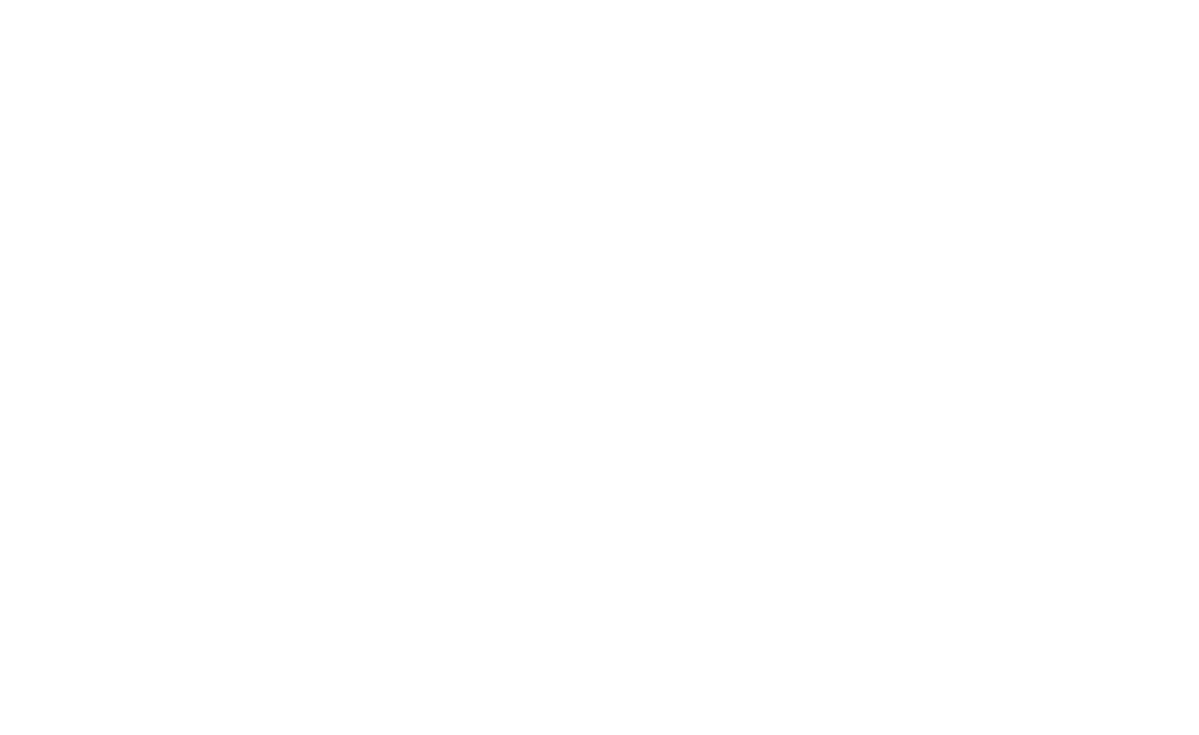 scroll, scrollTop: 0, scrollLeft: 0, axis: both 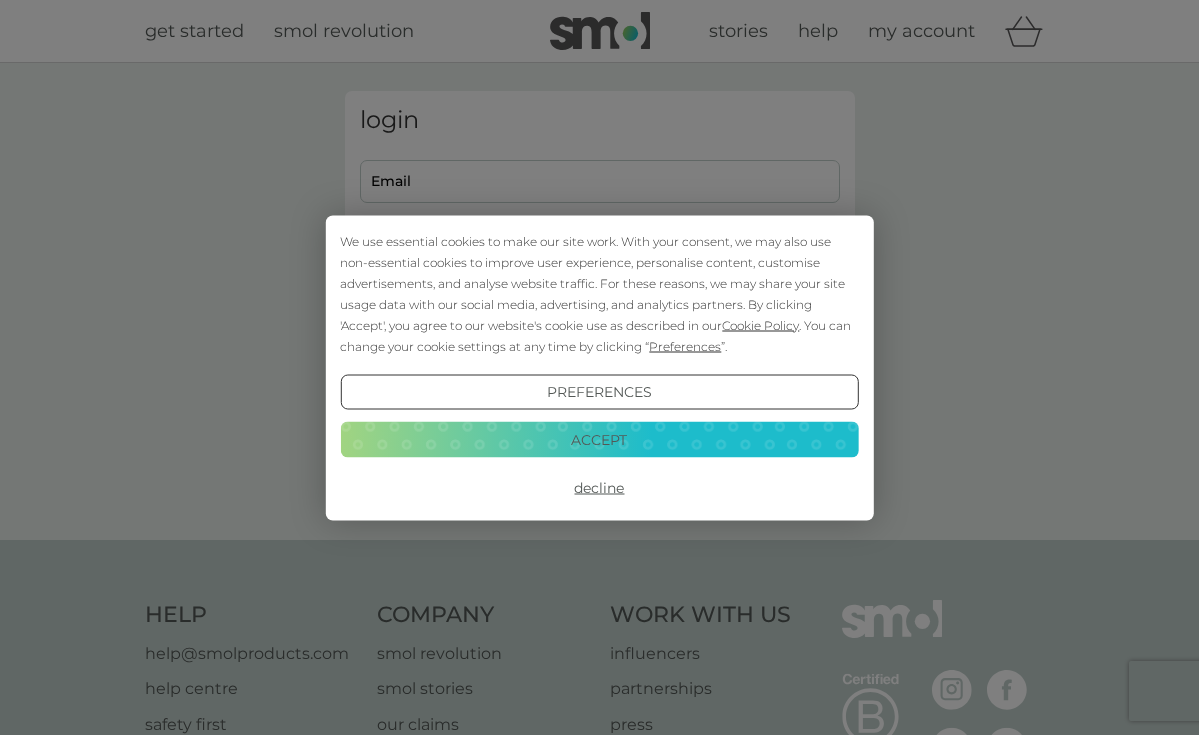 click on "Accept" at bounding box center [599, 440] 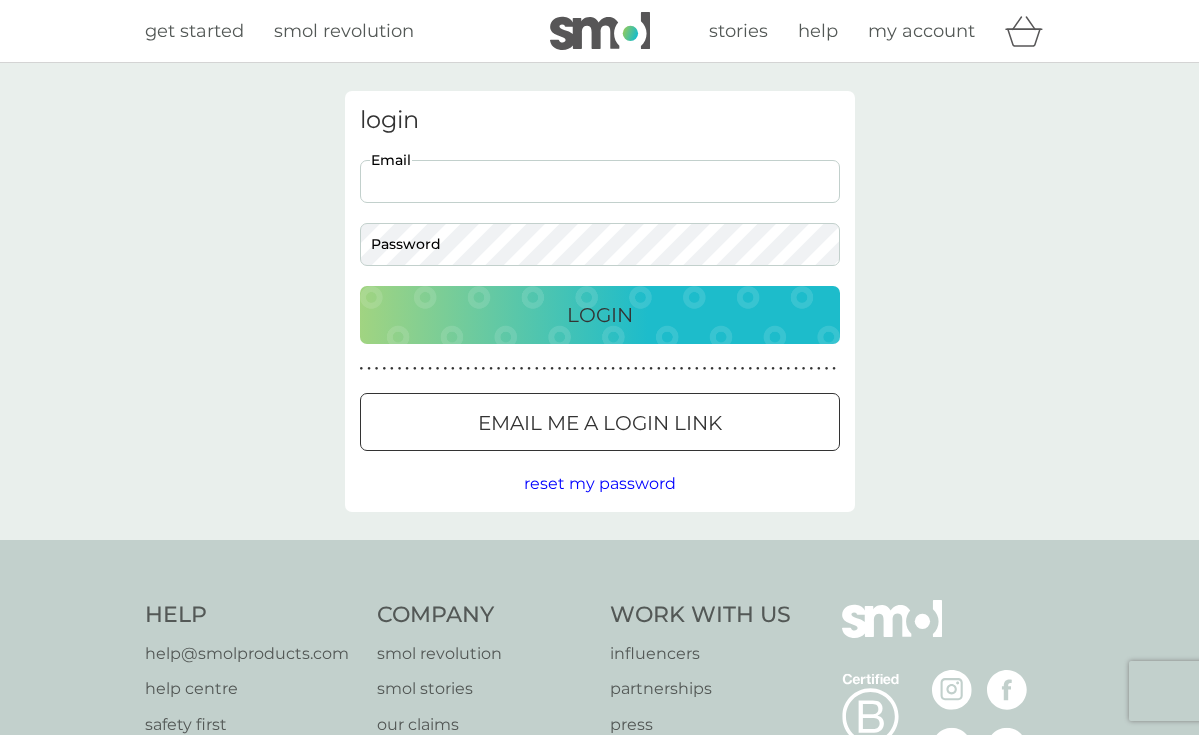 type on "[EMAIL]" 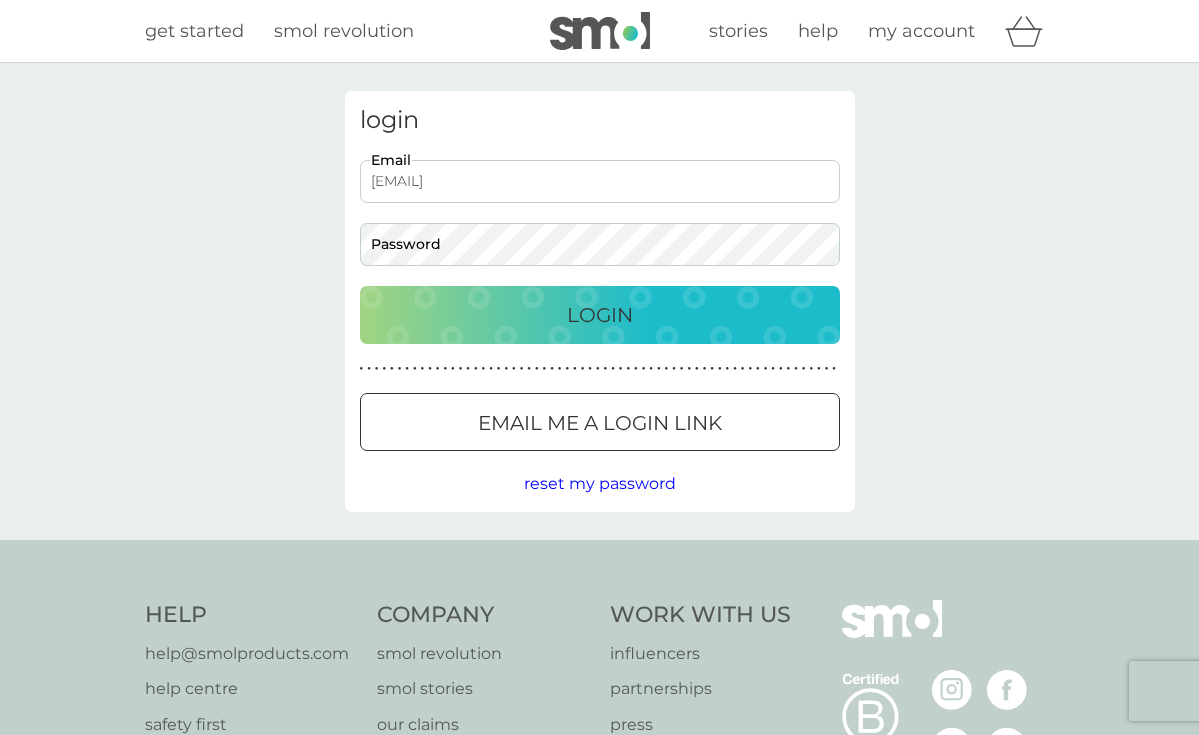 click on "Login" at bounding box center [600, 315] 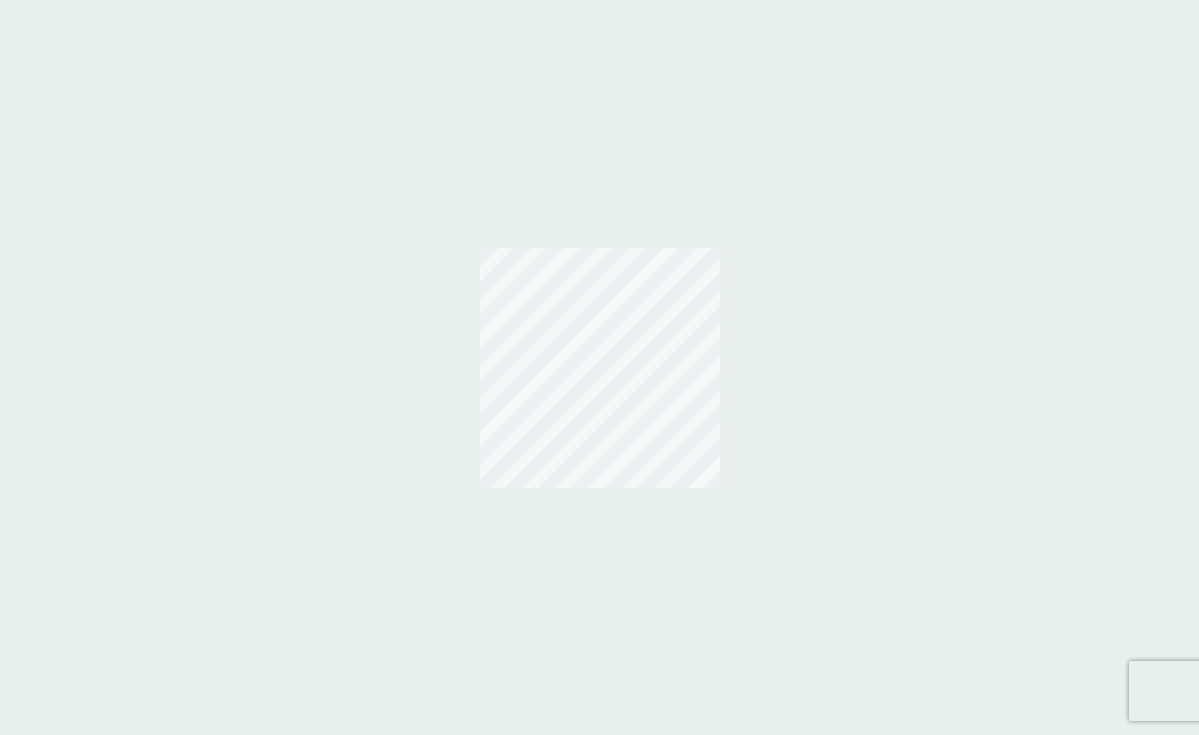 scroll, scrollTop: 0, scrollLeft: 0, axis: both 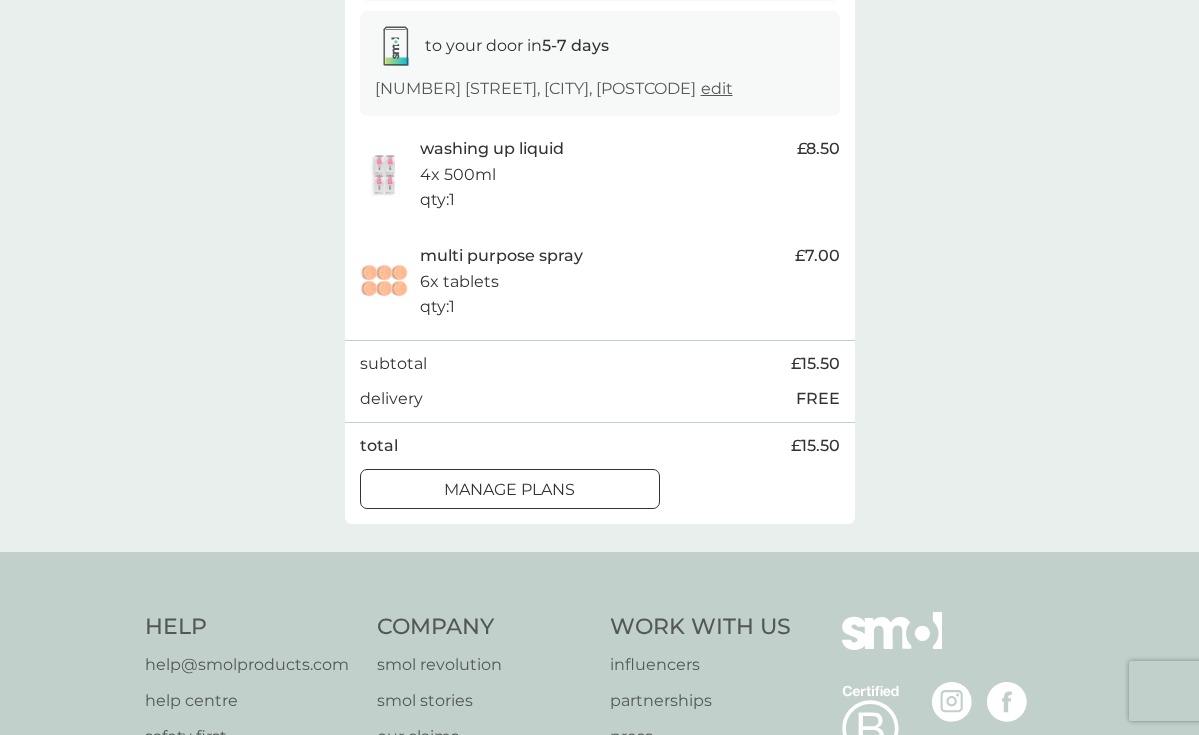 click at bounding box center (510, 489) 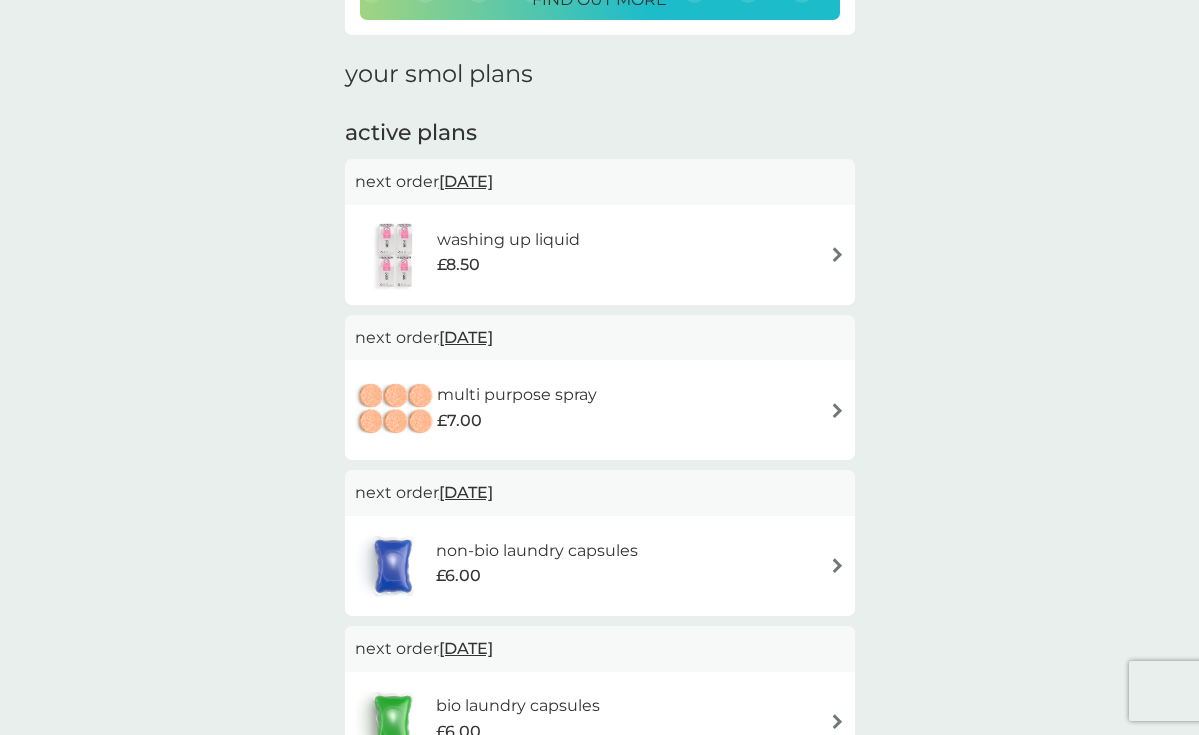 scroll, scrollTop: 261, scrollLeft: 0, axis: vertical 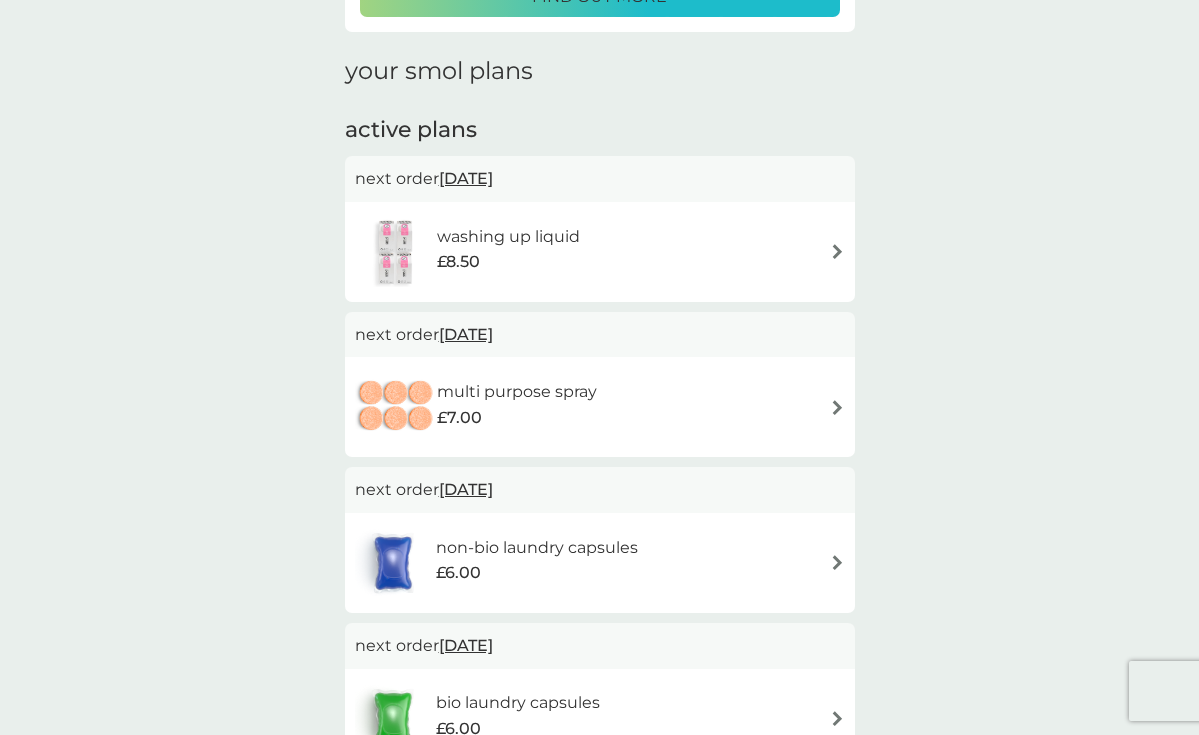 click at bounding box center (837, 251) 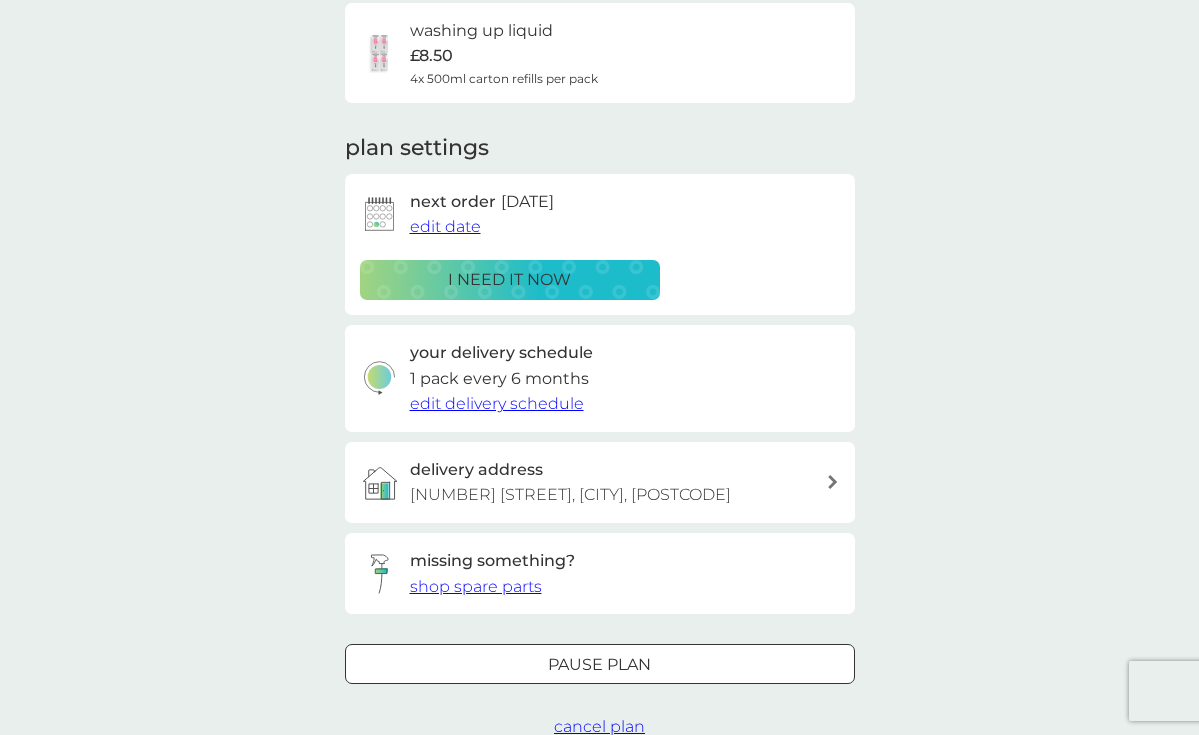 scroll, scrollTop: 154, scrollLeft: 0, axis: vertical 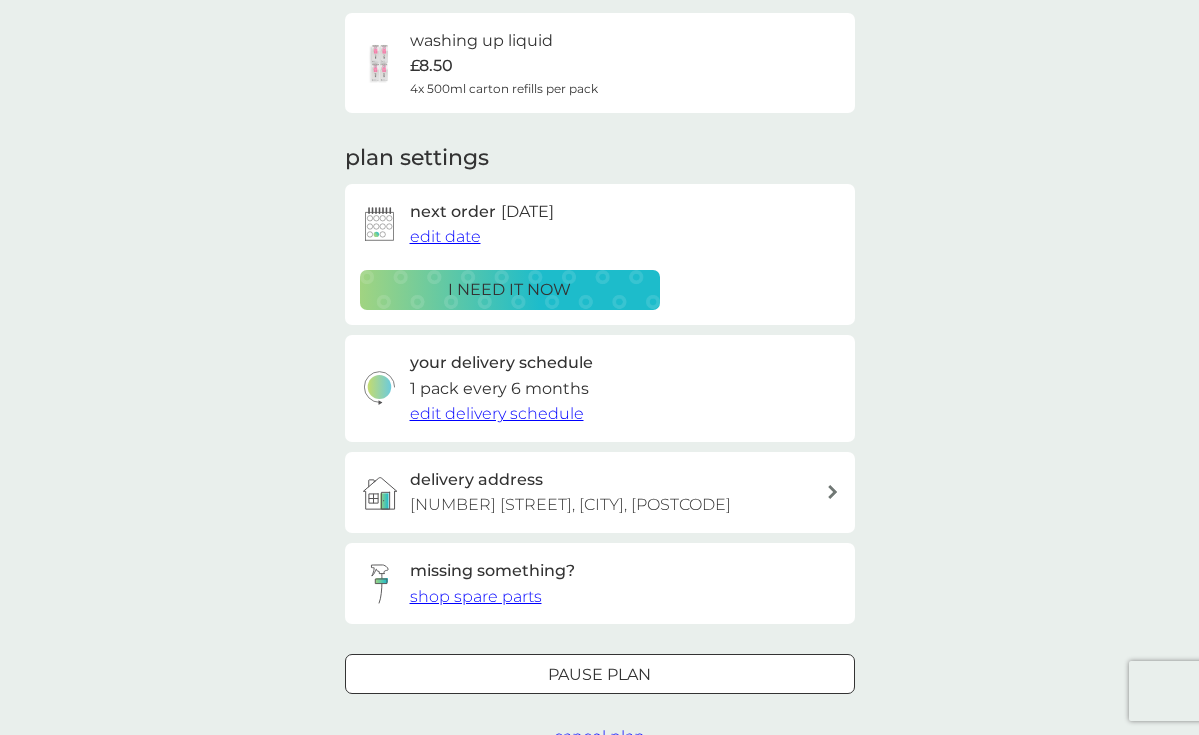 click on "edit date" at bounding box center [445, 236] 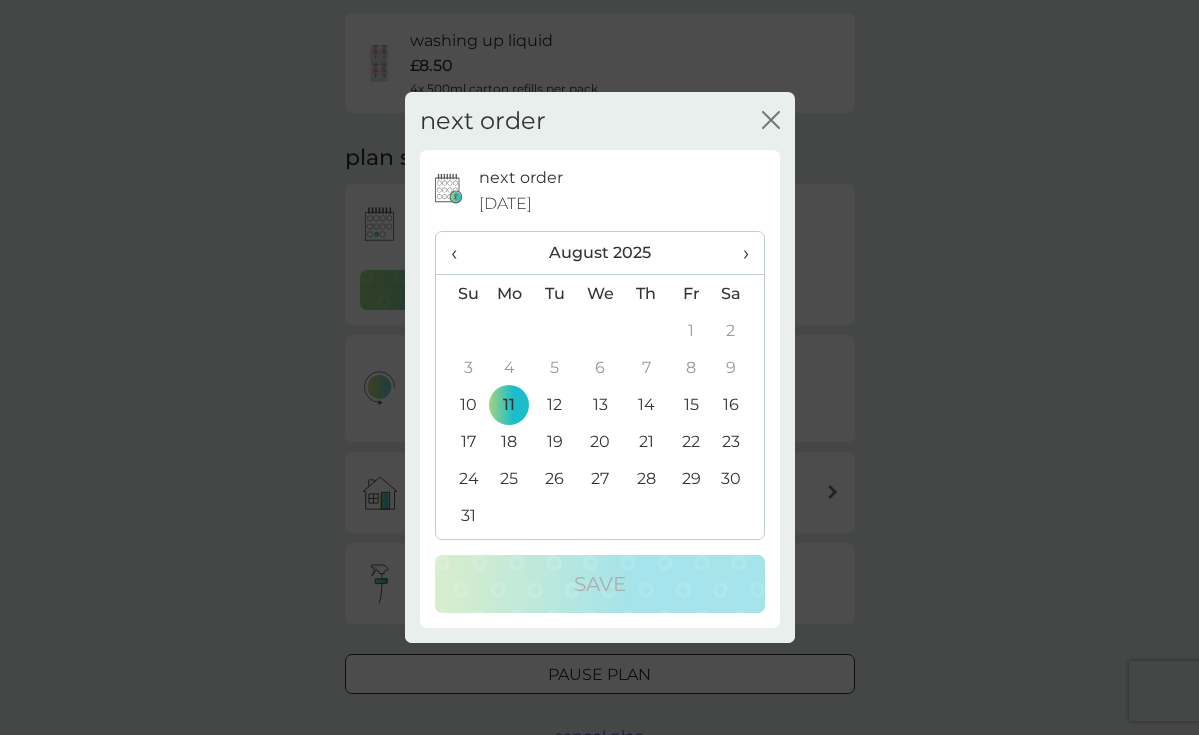 click on "›" at bounding box center [738, 253] 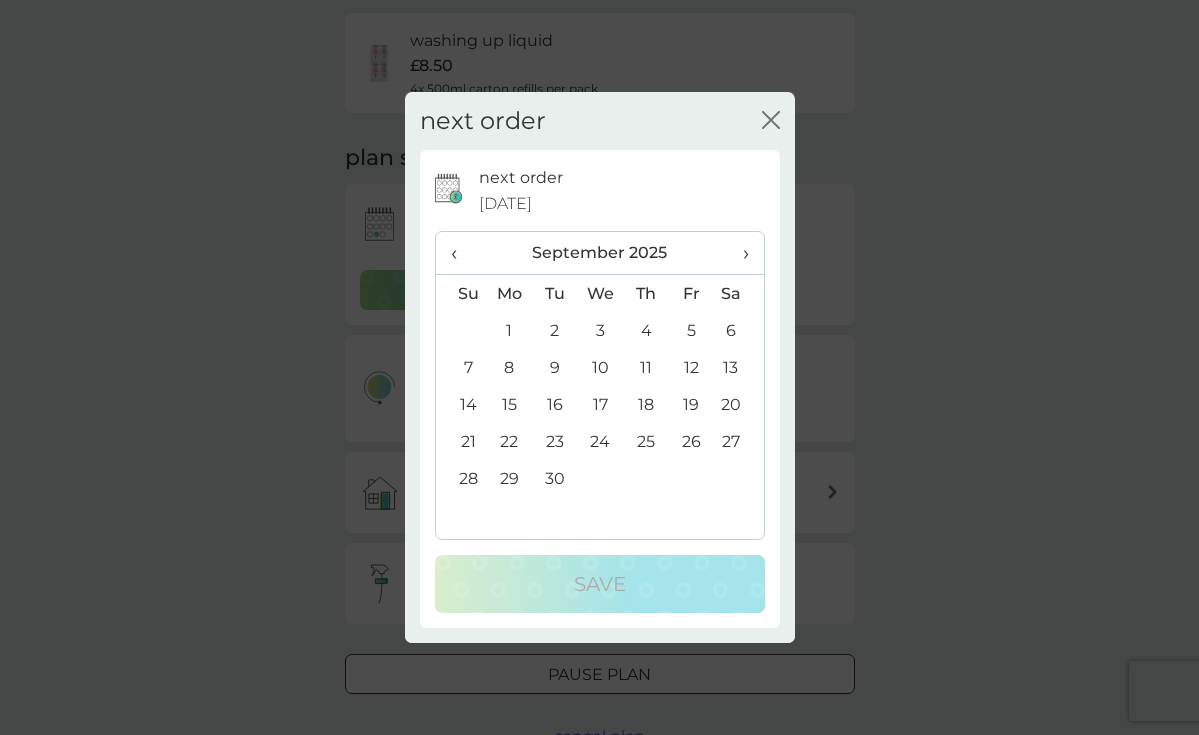 click on "11" at bounding box center [645, 367] 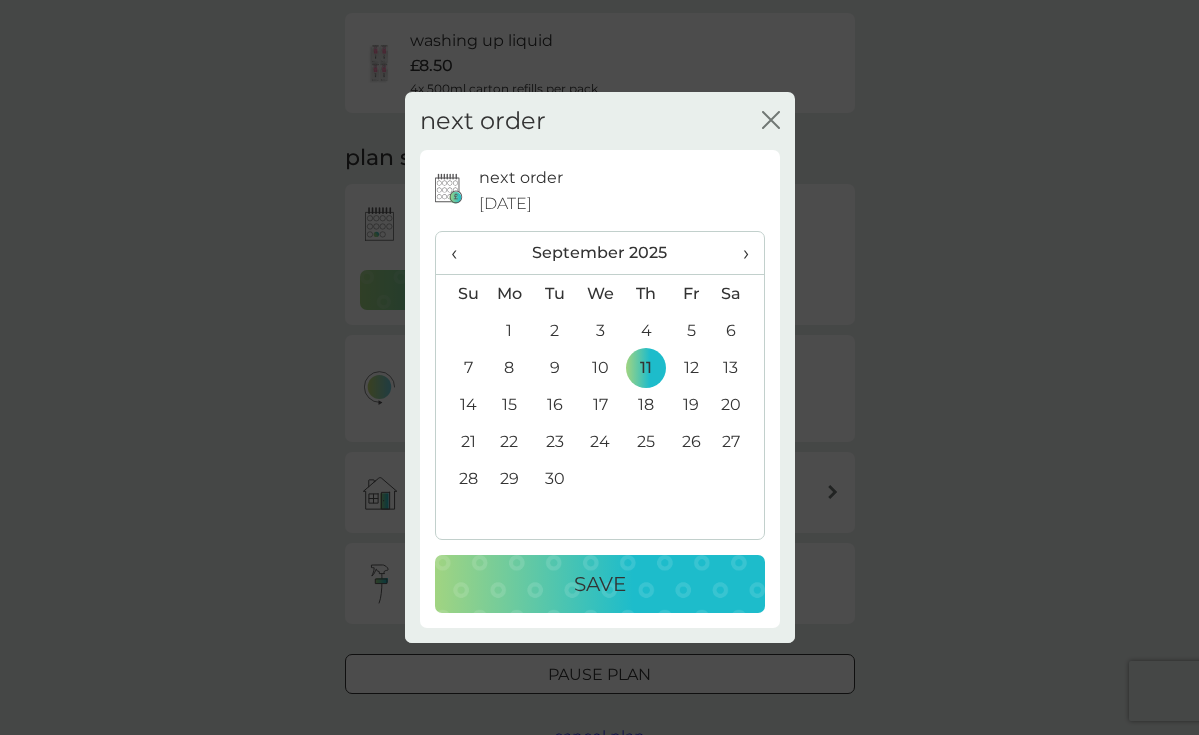 click on "Save" at bounding box center (600, 584) 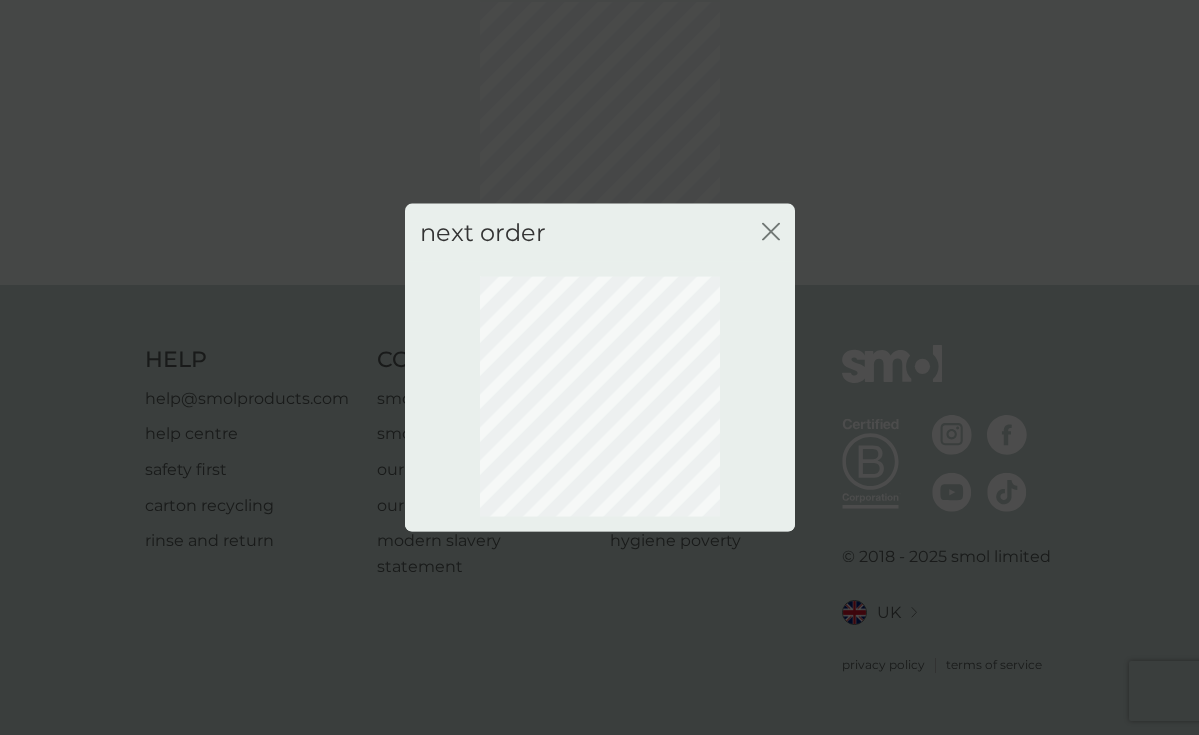 scroll, scrollTop: 102, scrollLeft: 0, axis: vertical 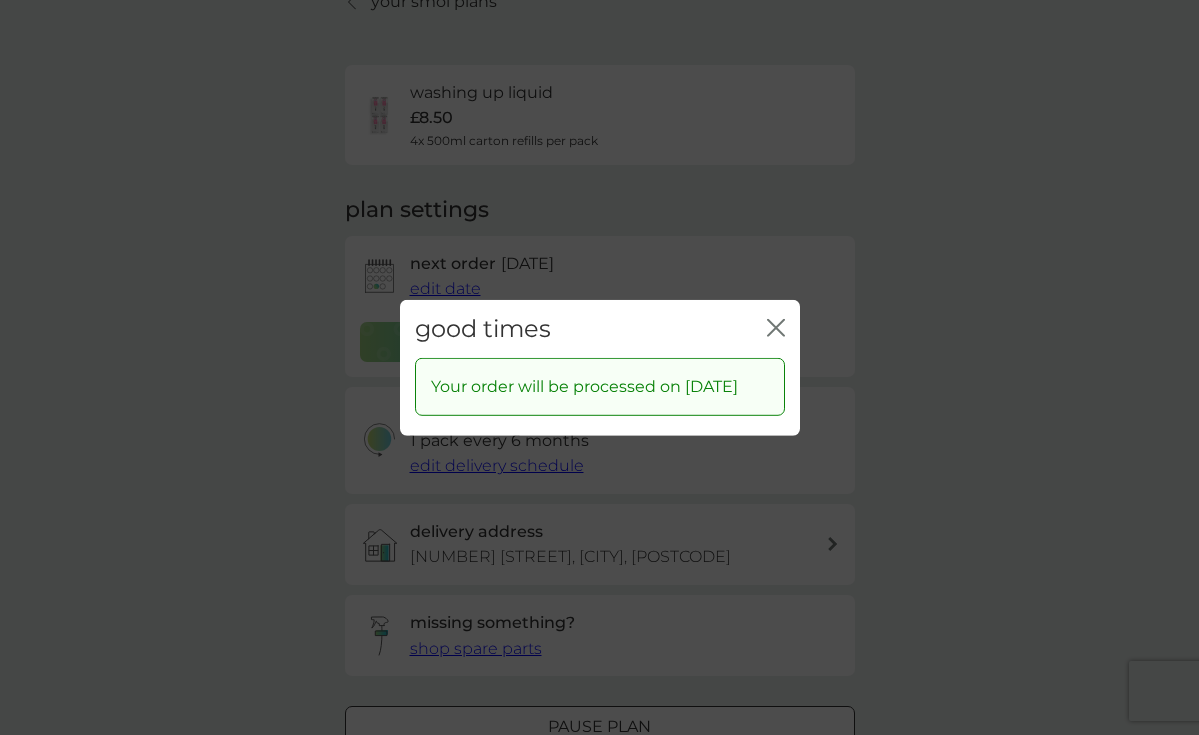 click on "good times close" at bounding box center [600, 328] 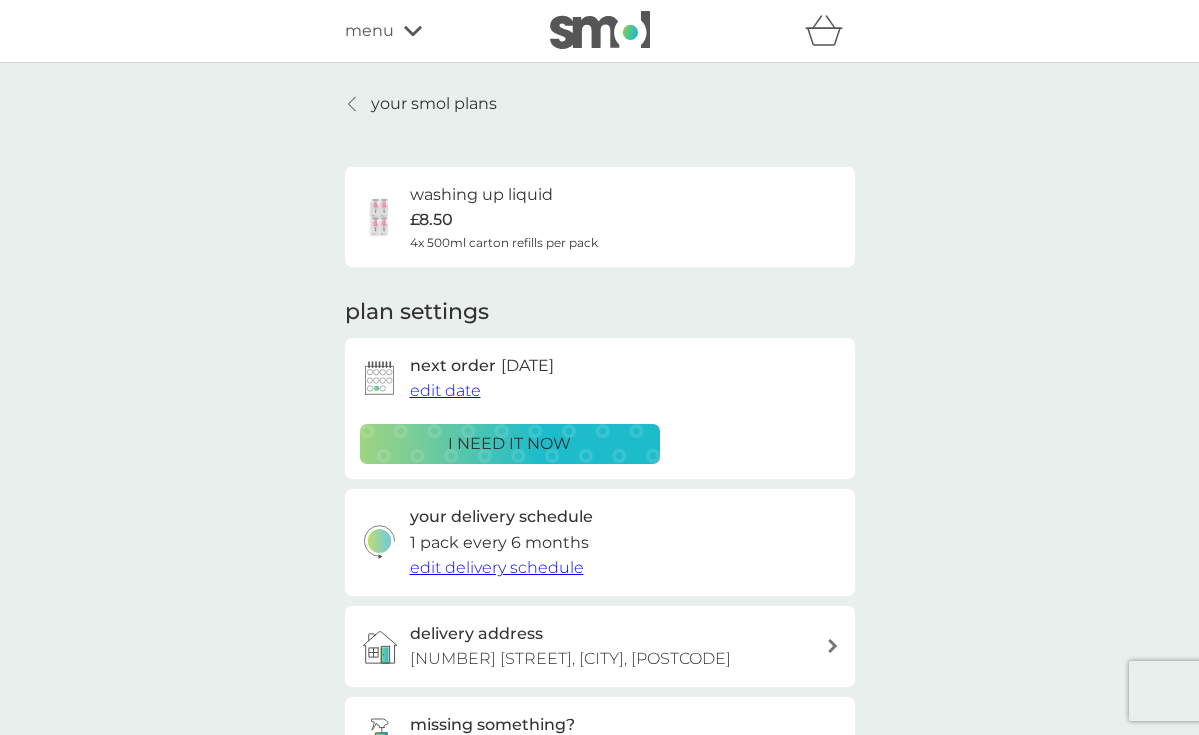 scroll, scrollTop: 0, scrollLeft: 0, axis: both 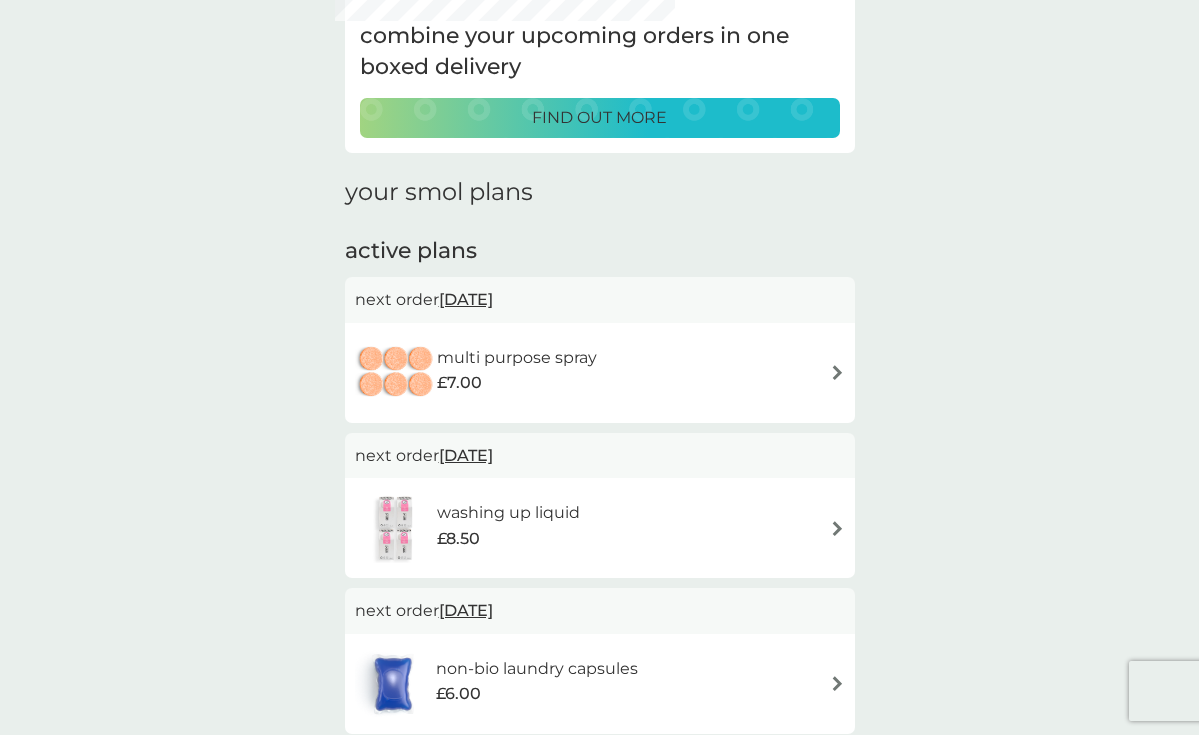 click at bounding box center (837, 372) 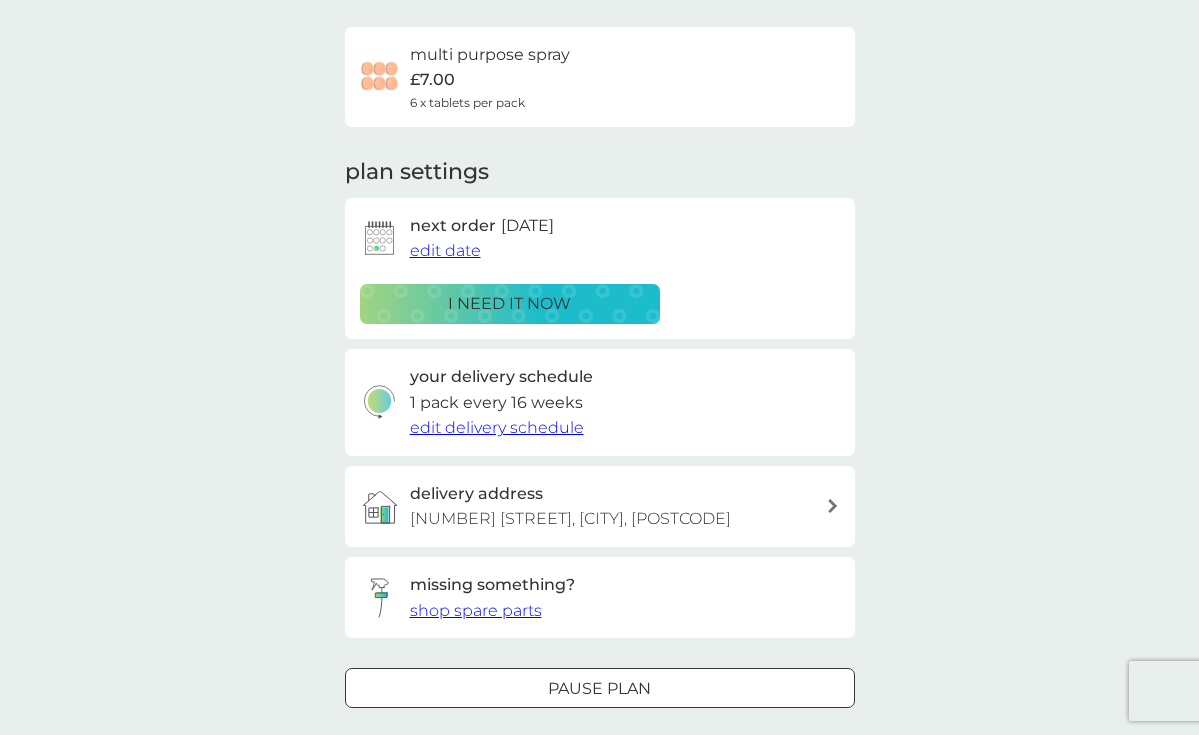 scroll, scrollTop: 0, scrollLeft: 0, axis: both 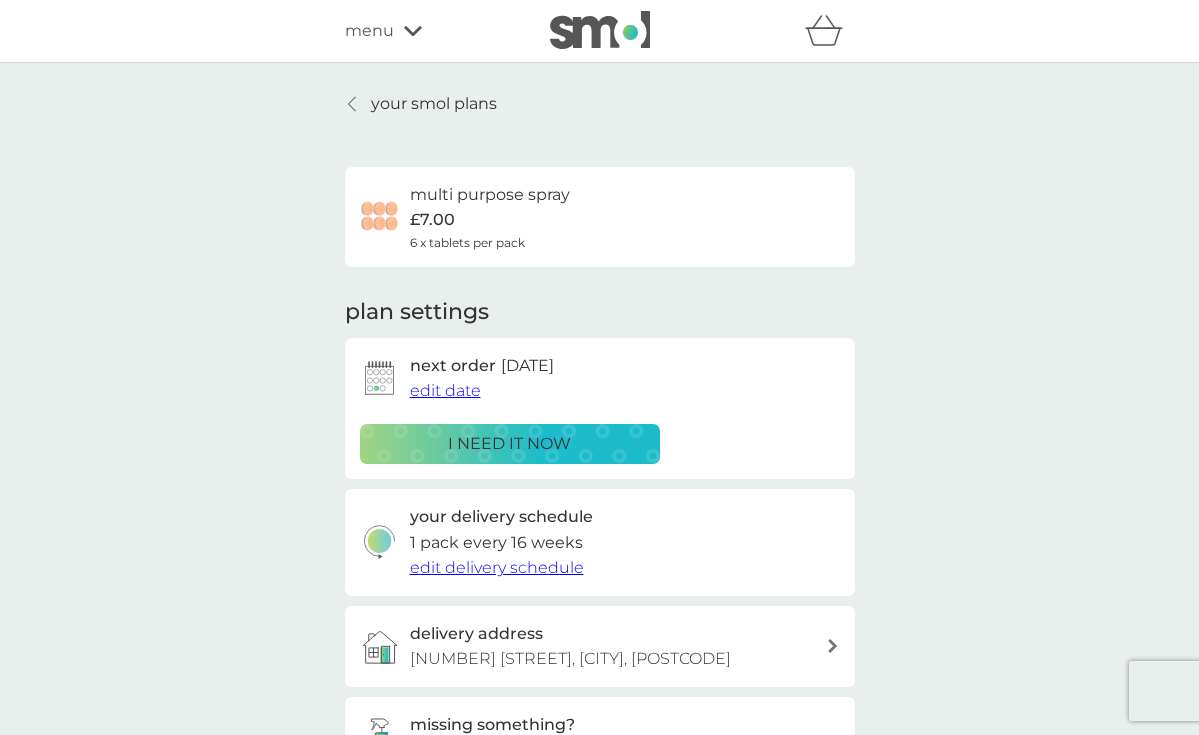 click on "edit date" at bounding box center (445, 390) 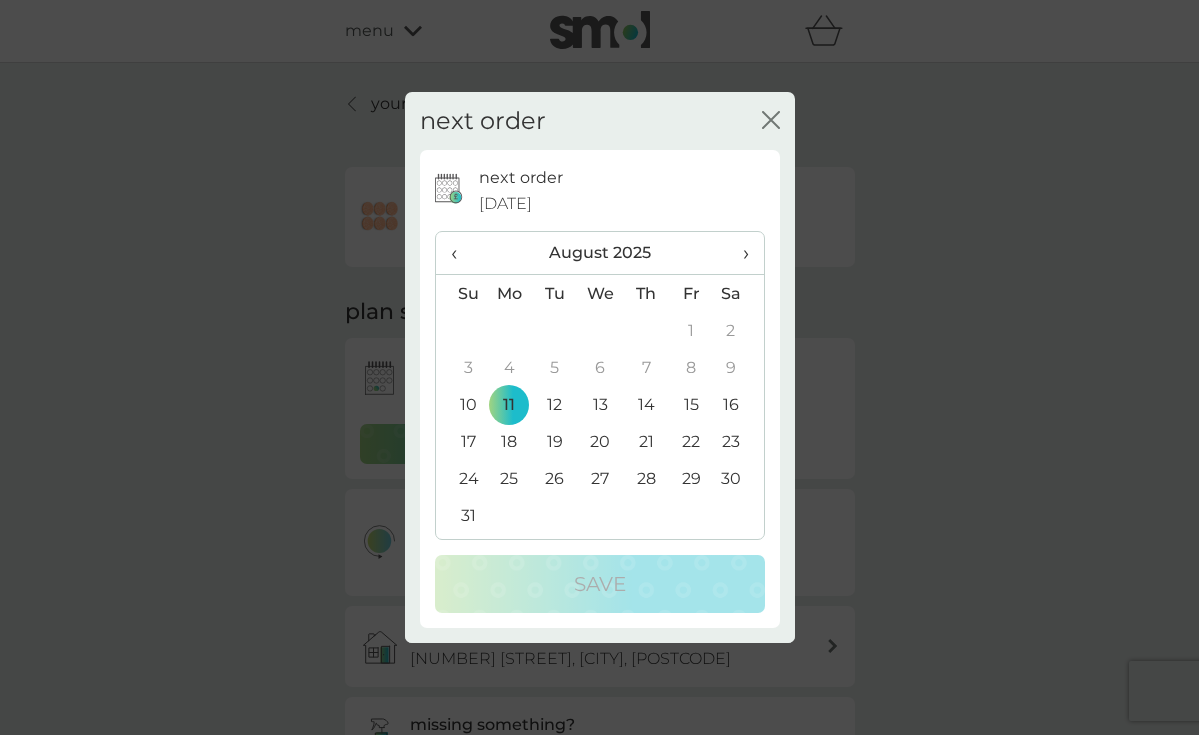 click on "›" at bounding box center [738, 253] 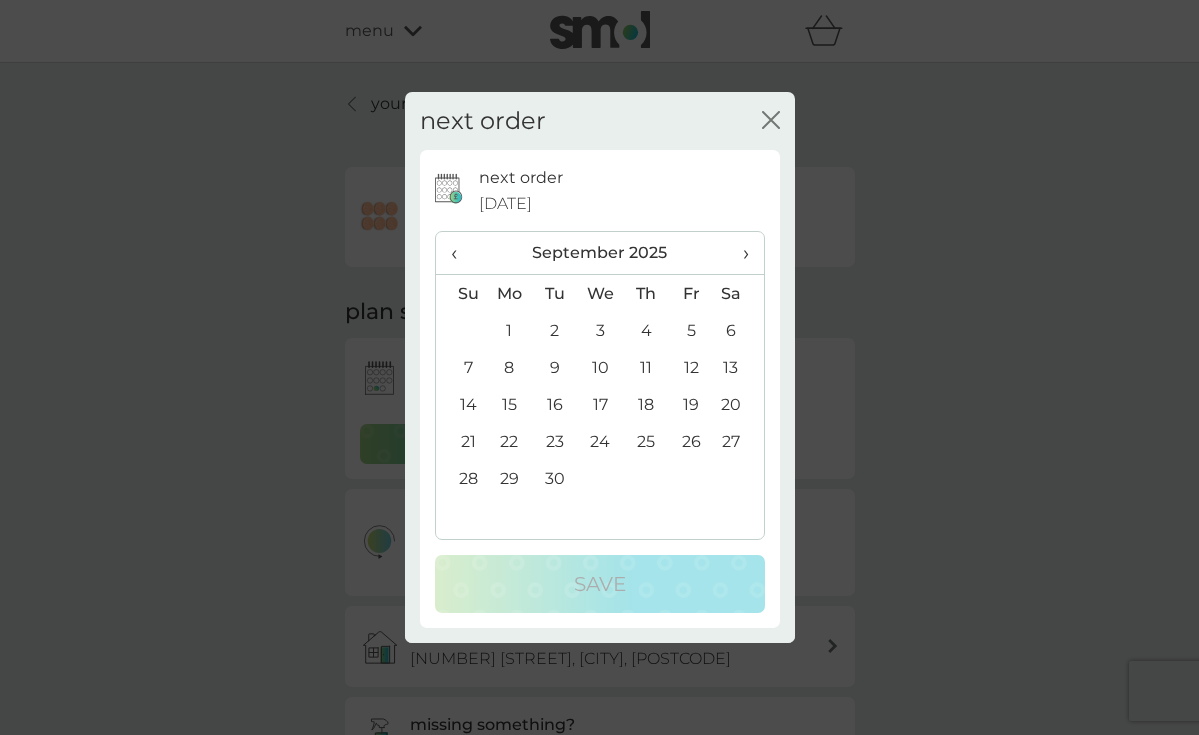 click on "11" at bounding box center (645, 367) 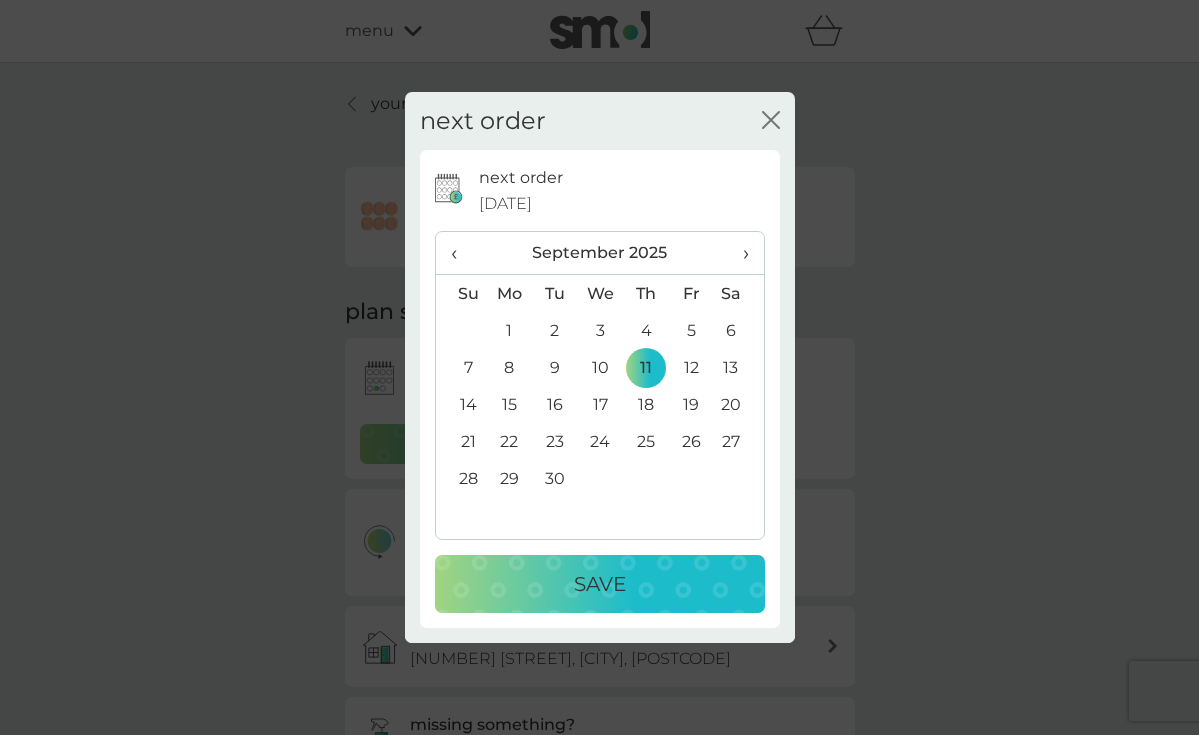 click on "Save" at bounding box center [600, 584] 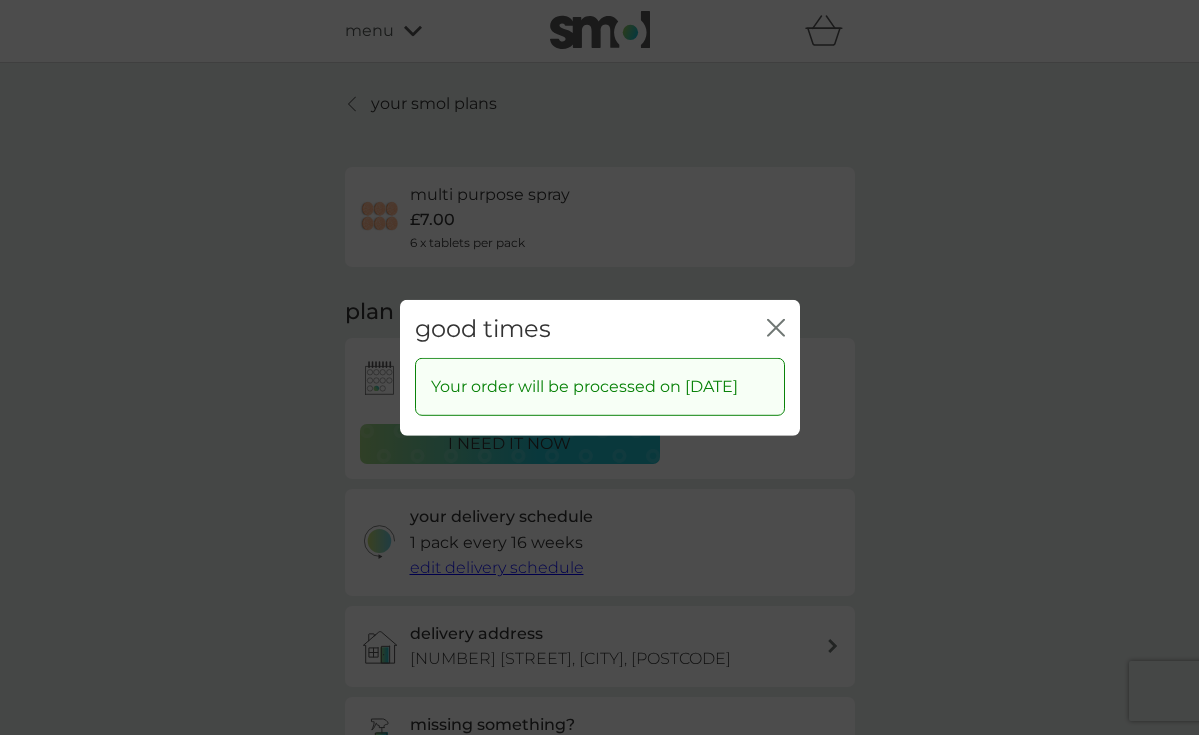 click on "close" 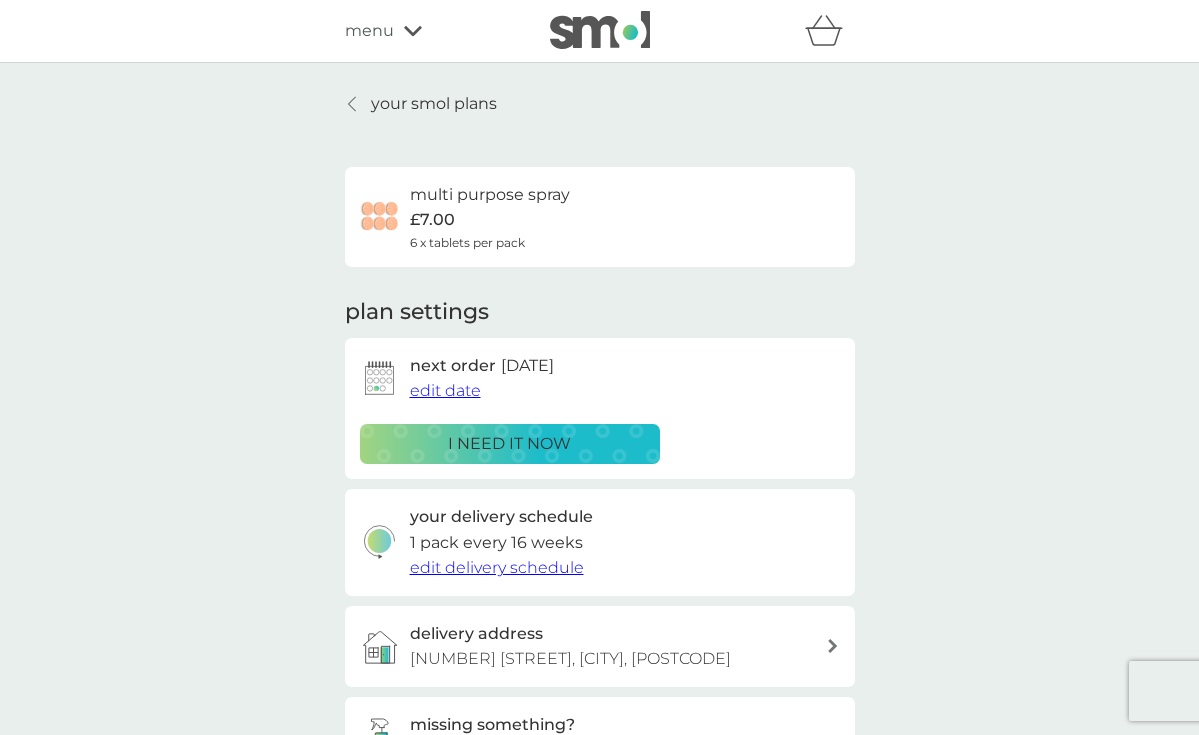 scroll, scrollTop: 0, scrollLeft: 0, axis: both 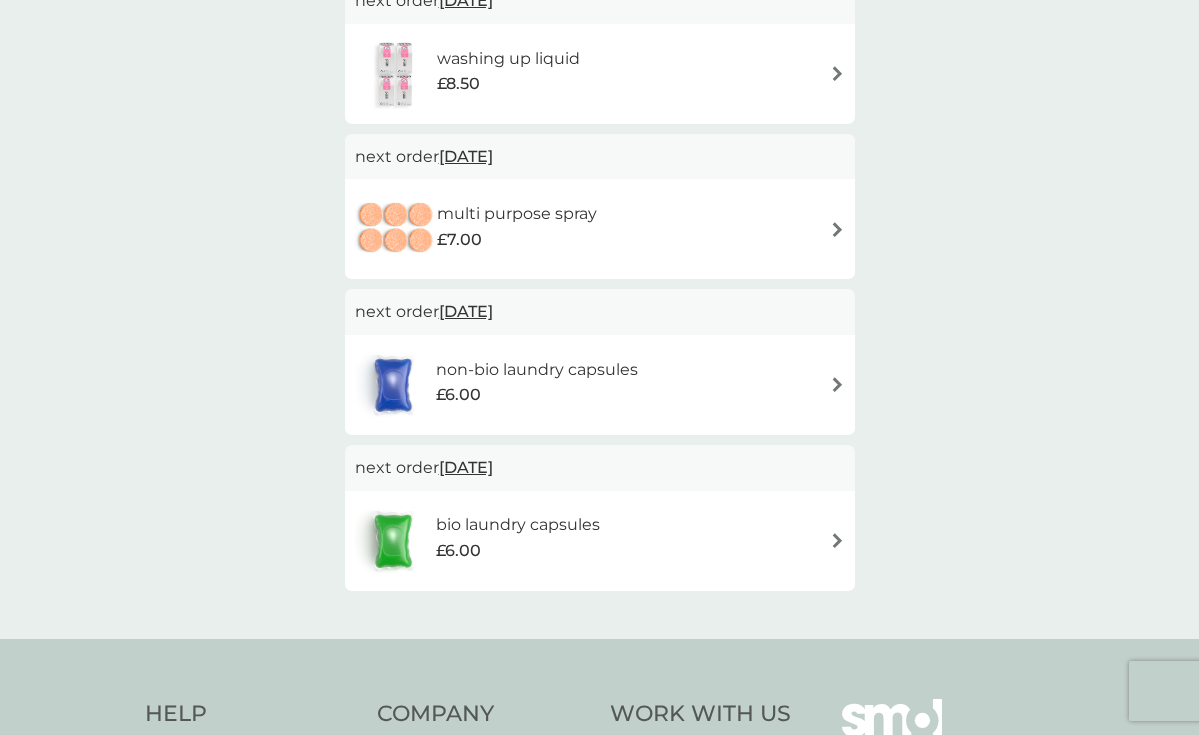 click on "bio laundry capsules £6.00" at bounding box center [600, 541] 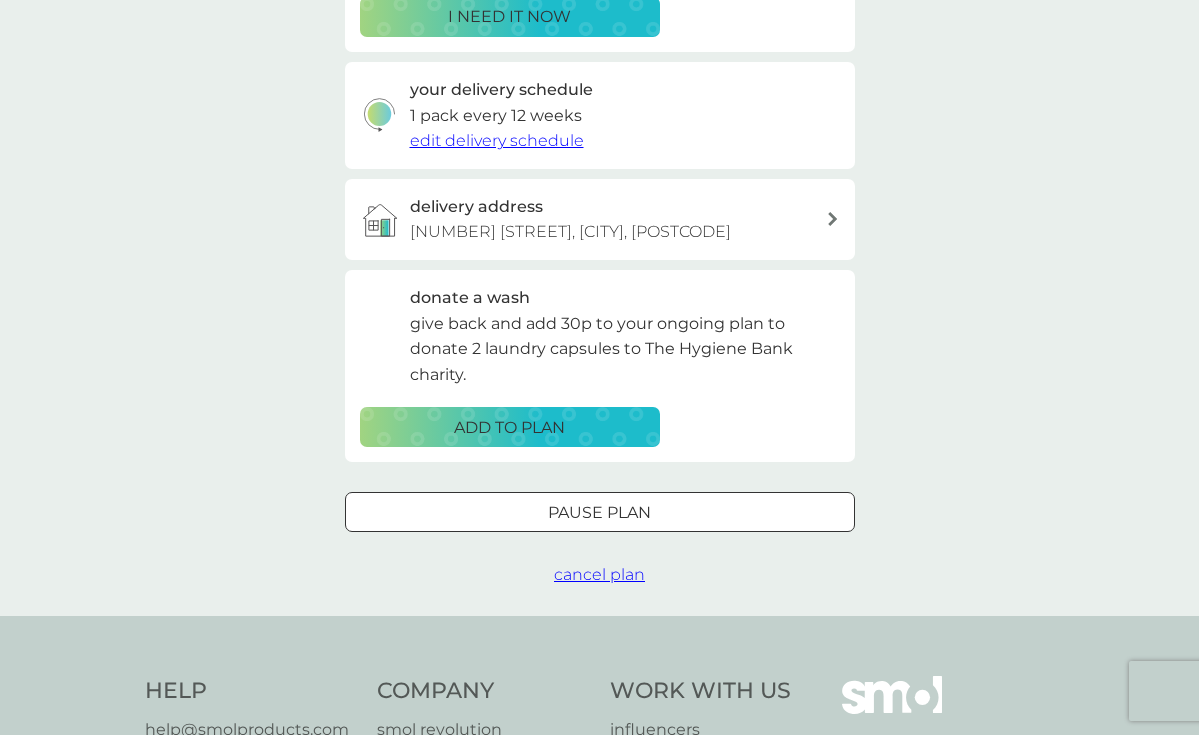 scroll, scrollTop: 430, scrollLeft: 0, axis: vertical 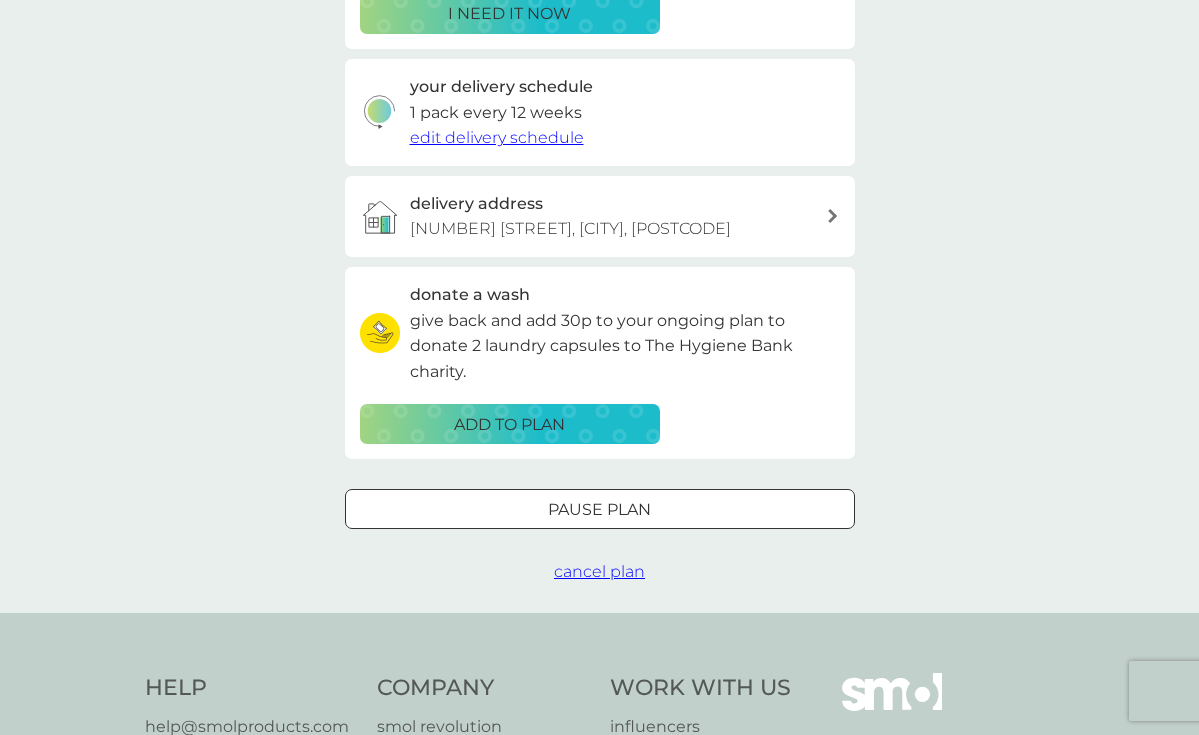 click on "cancel plan" at bounding box center (599, 571) 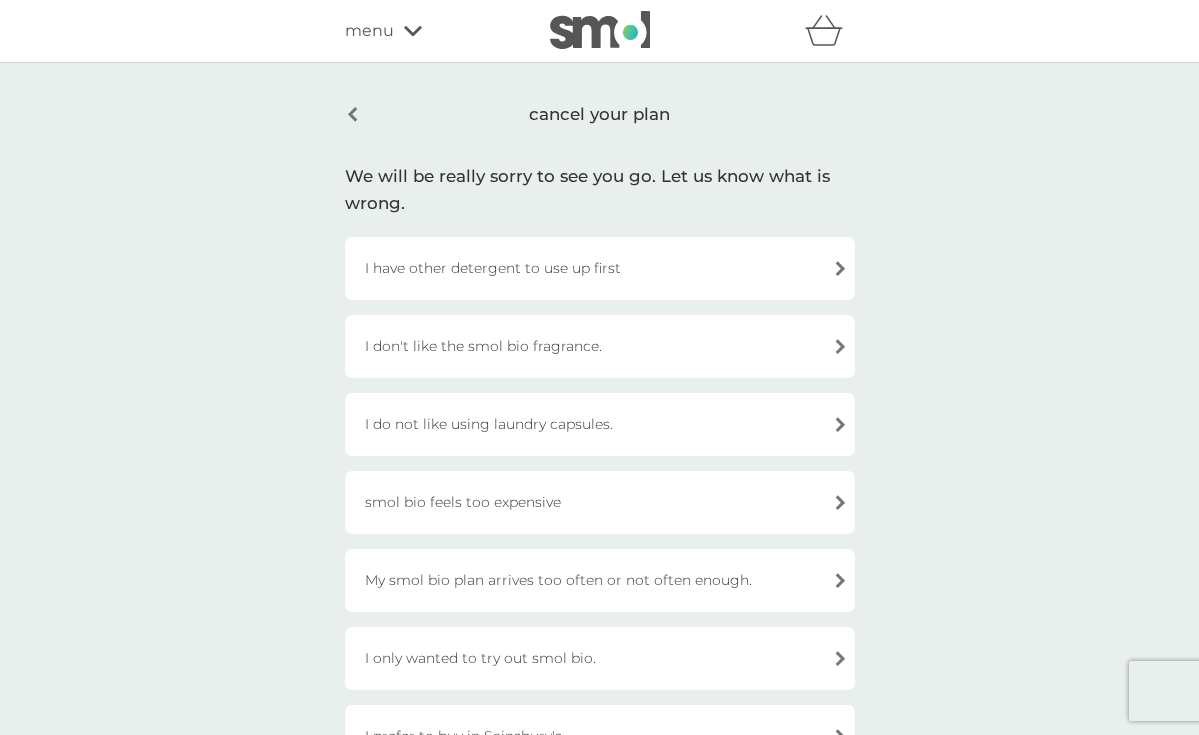 scroll, scrollTop: 0, scrollLeft: 0, axis: both 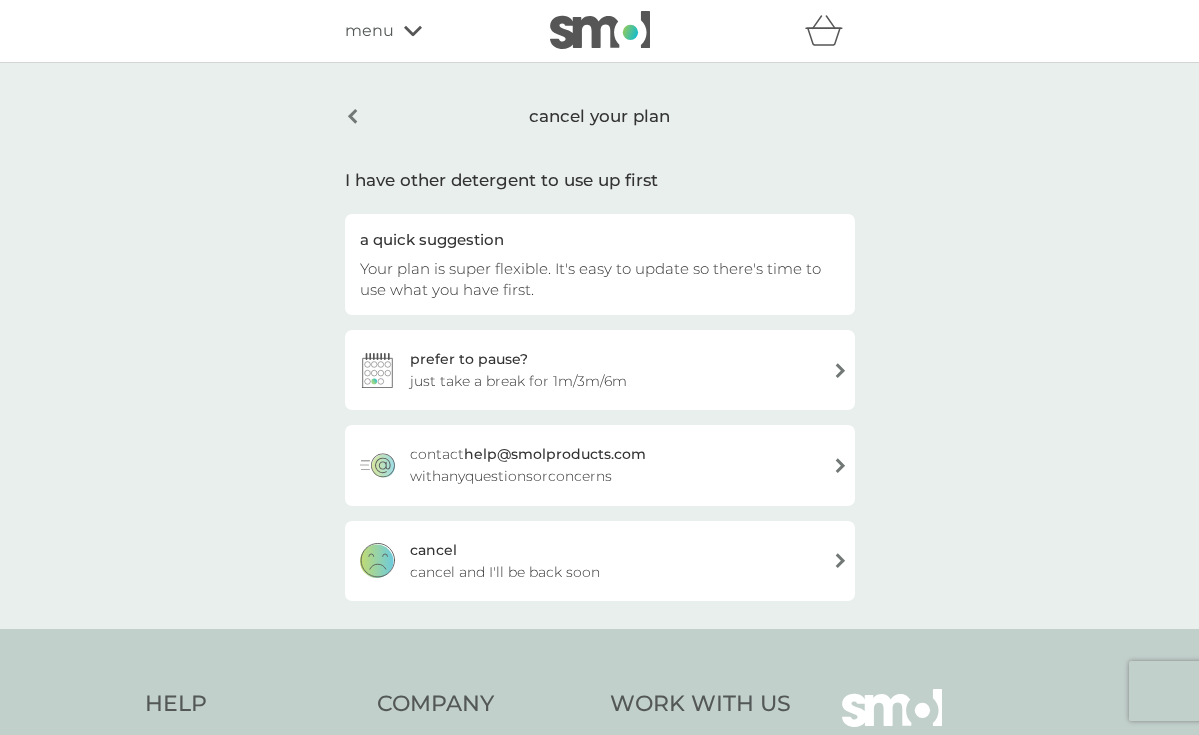 click on "cancel and I'll be back soon" at bounding box center [505, 572] 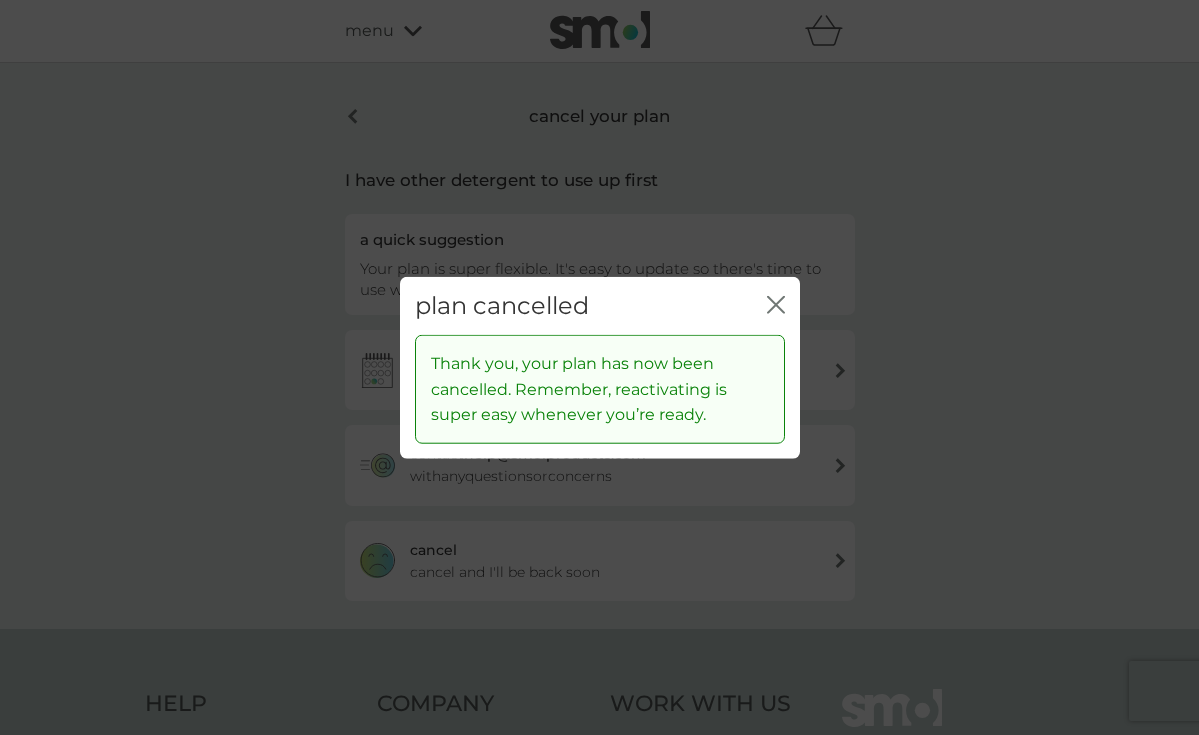 click on "close" 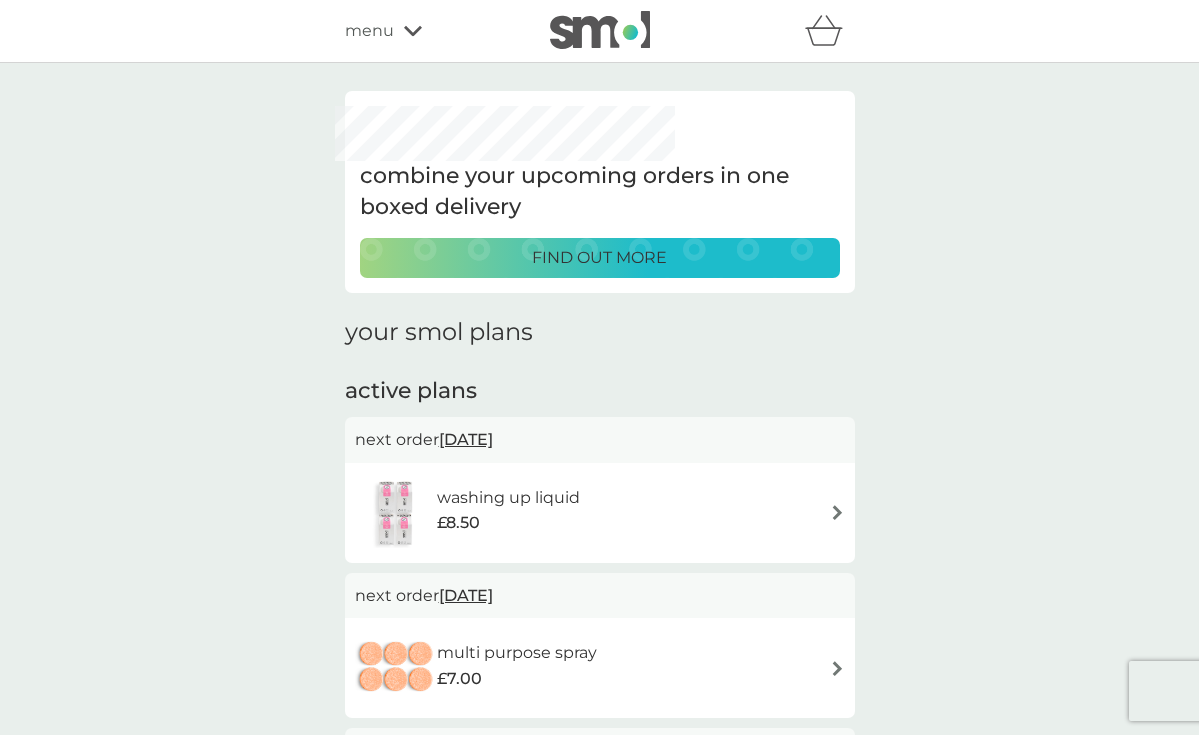 scroll, scrollTop: 0, scrollLeft: 0, axis: both 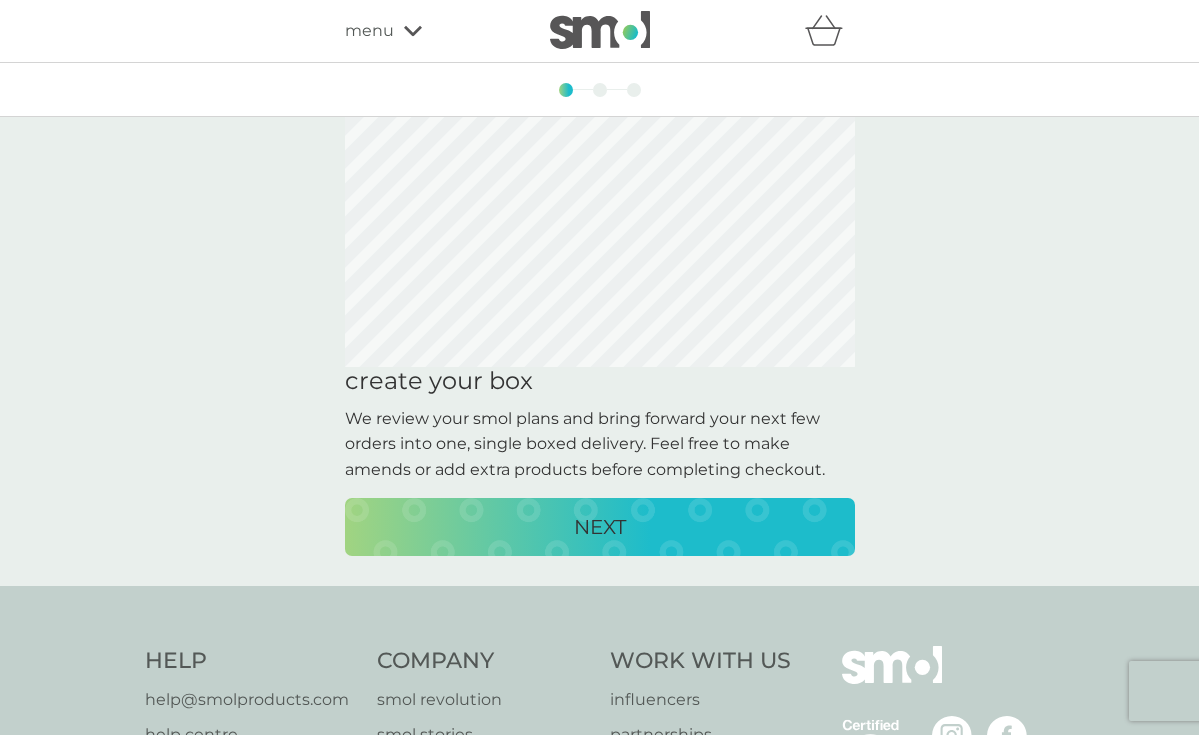 click on "NEXT" at bounding box center [600, 527] 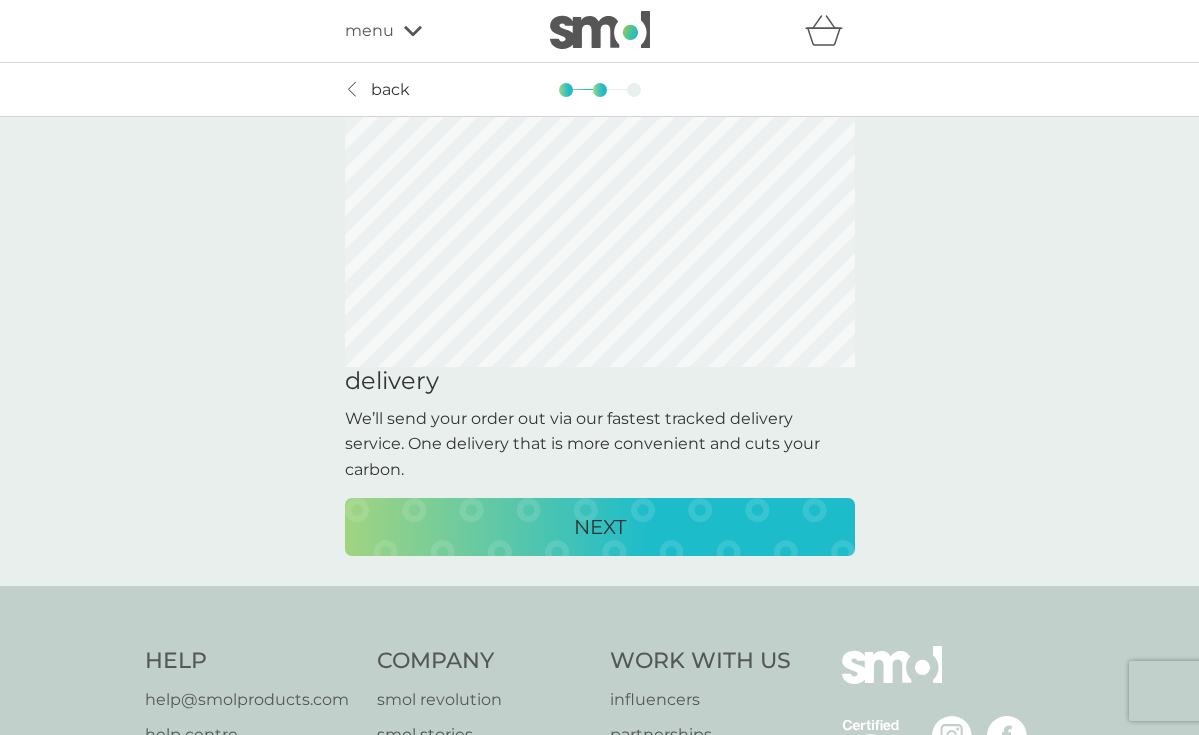 click on "NEXT" at bounding box center [600, 527] 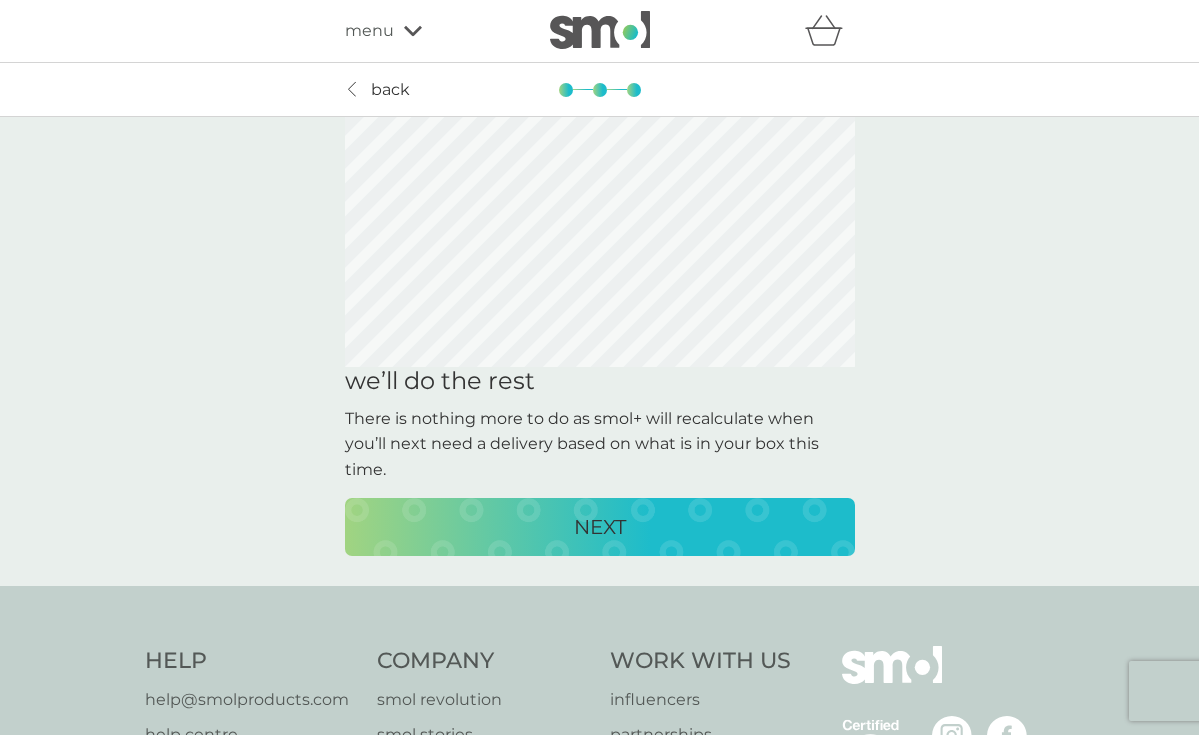 click 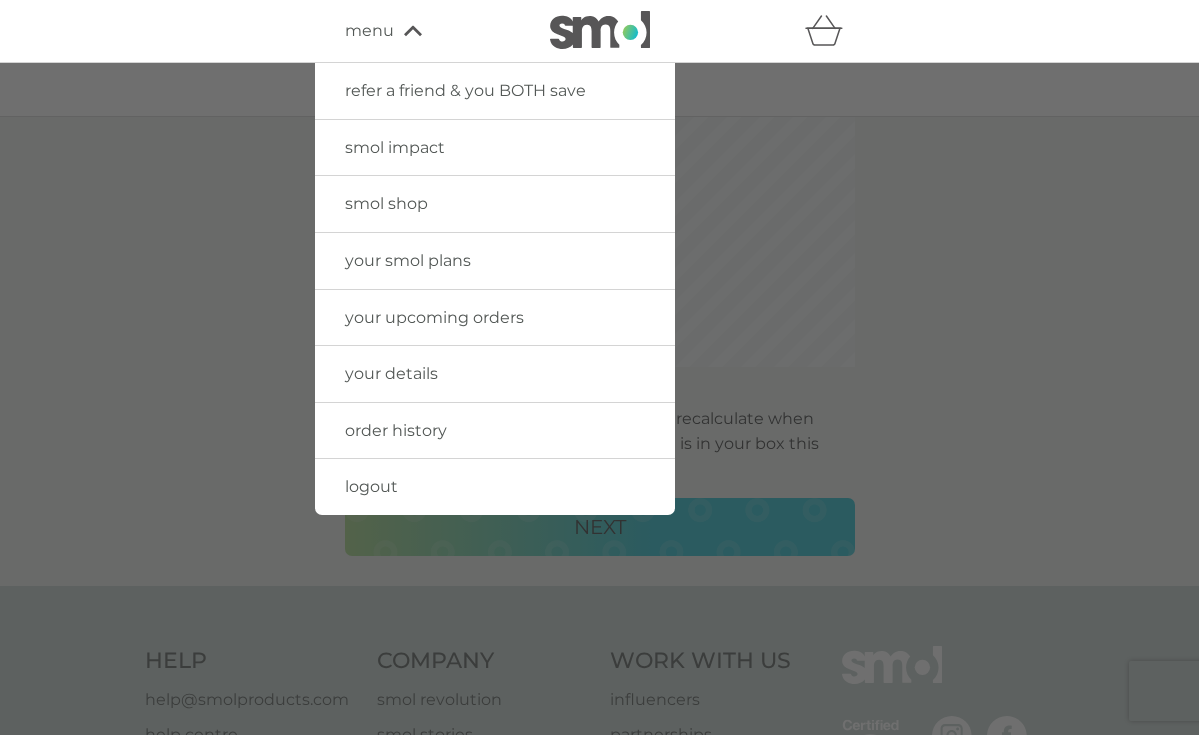 click on "smol shop" at bounding box center [386, 203] 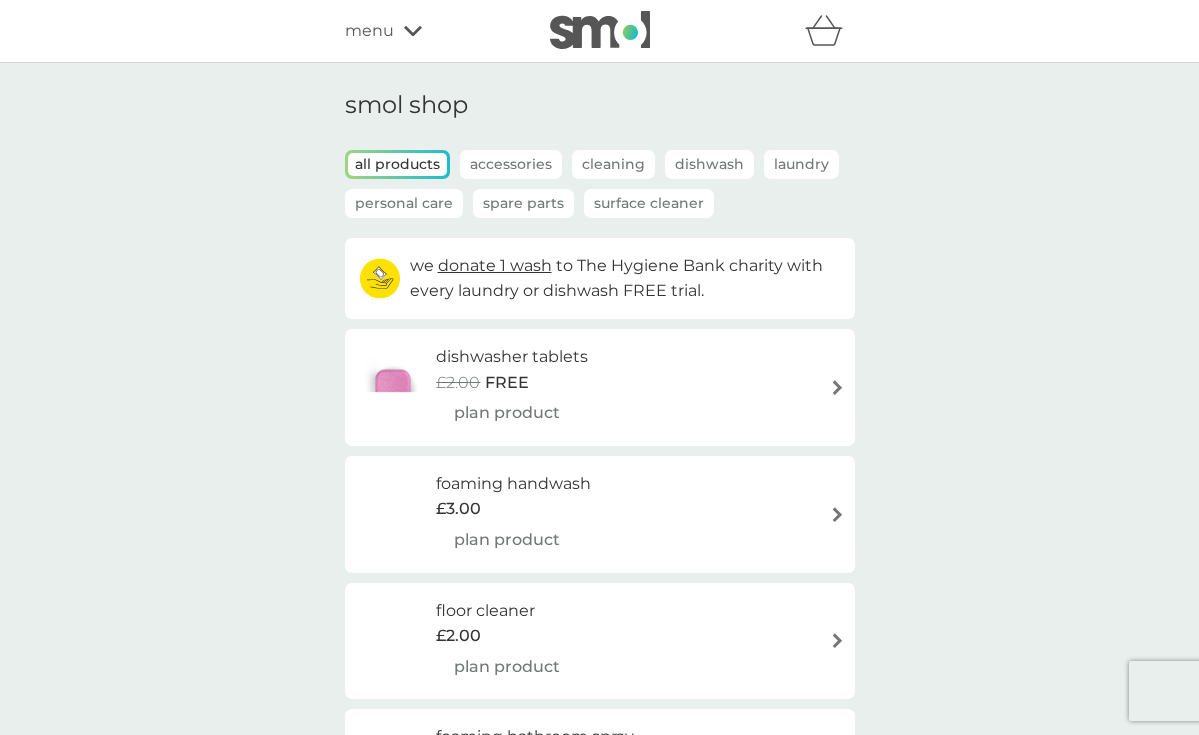 scroll, scrollTop: 0, scrollLeft: 0, axis: both 